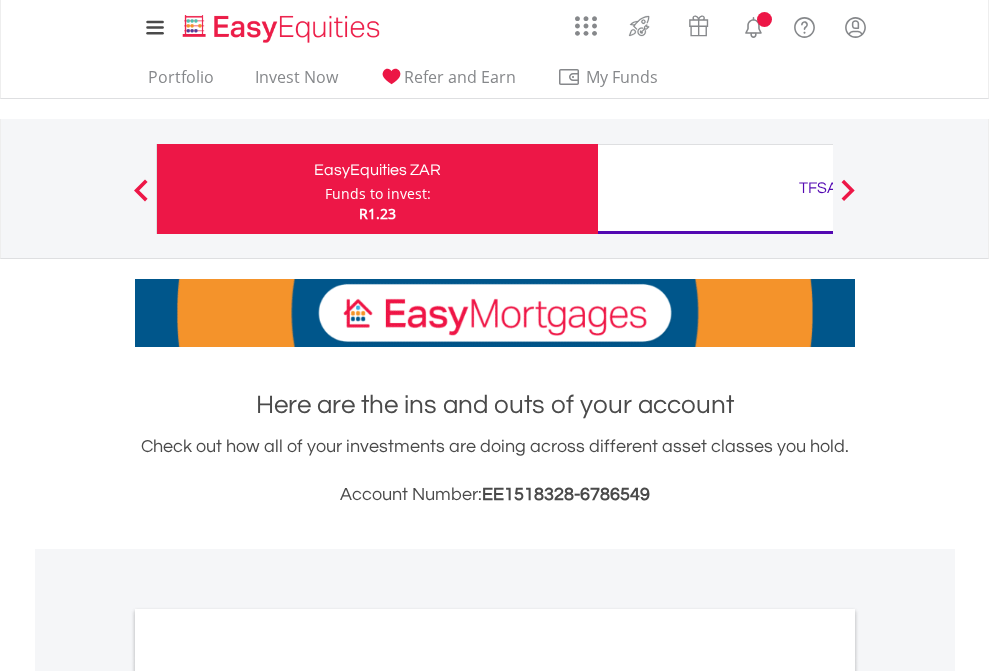scroll, scrollTop: 0, scrollLeft: 0, axis: both 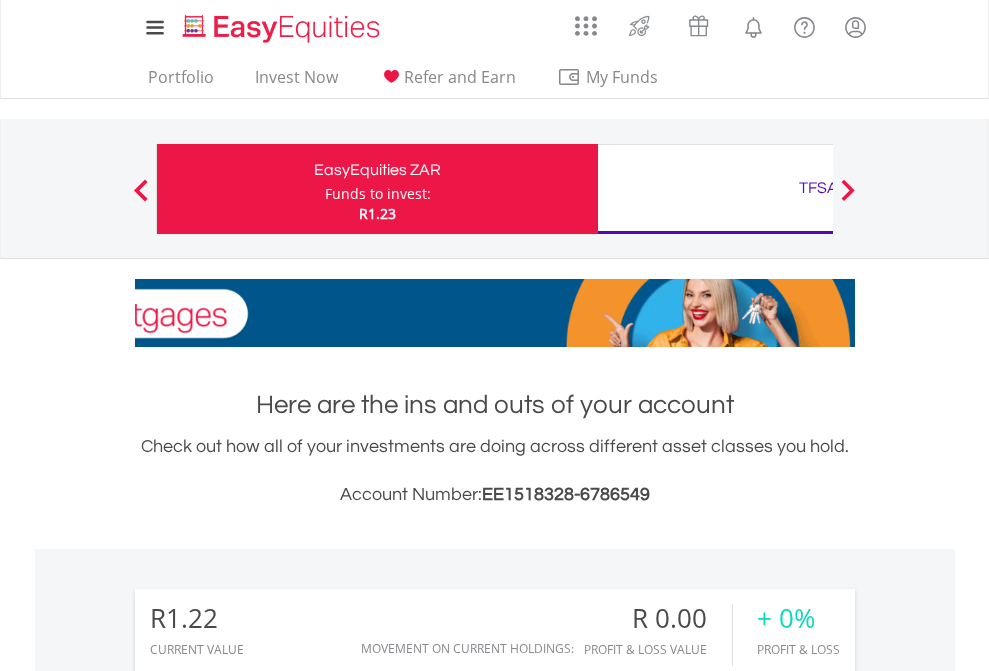 click on "Funds to invest:" at bounding box center (378, 194) 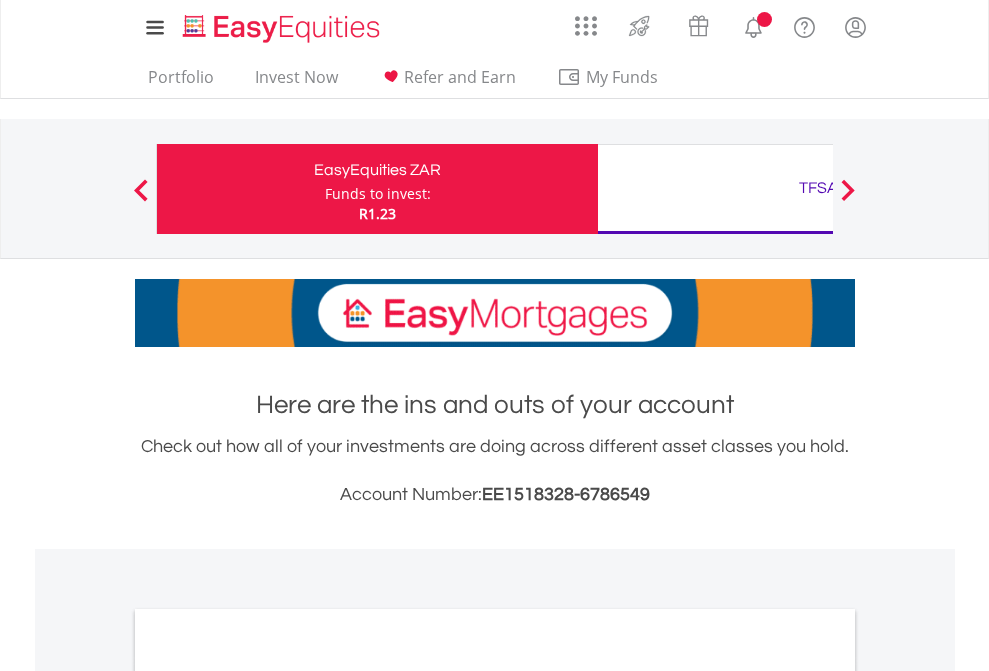 scroll, scrollTop: 0, scrollLeft: 0, axis: both 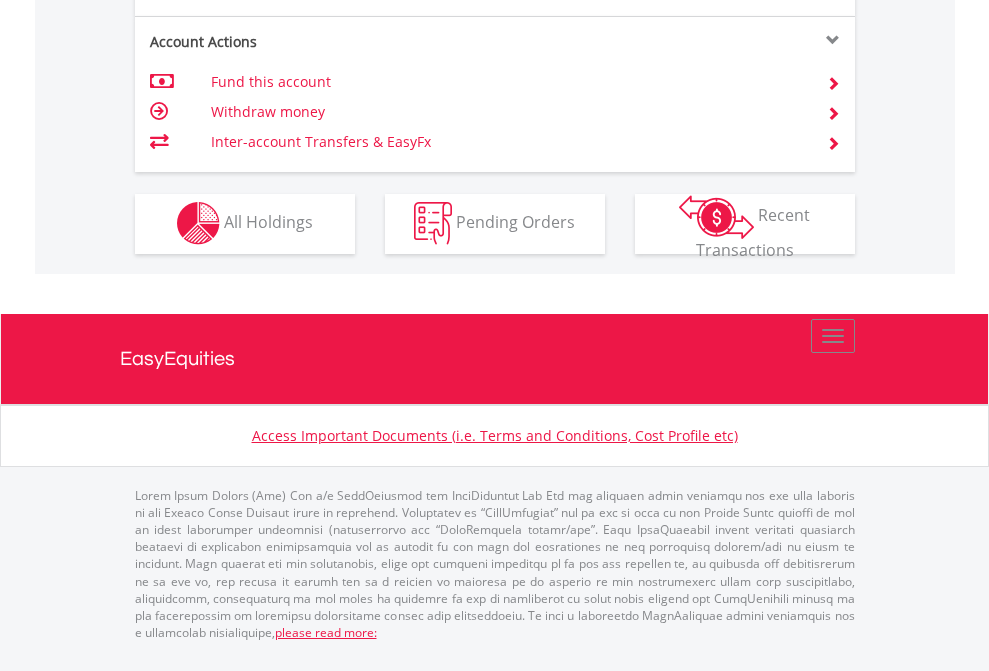 click on "Investment types" at bounding box center (706, -353) 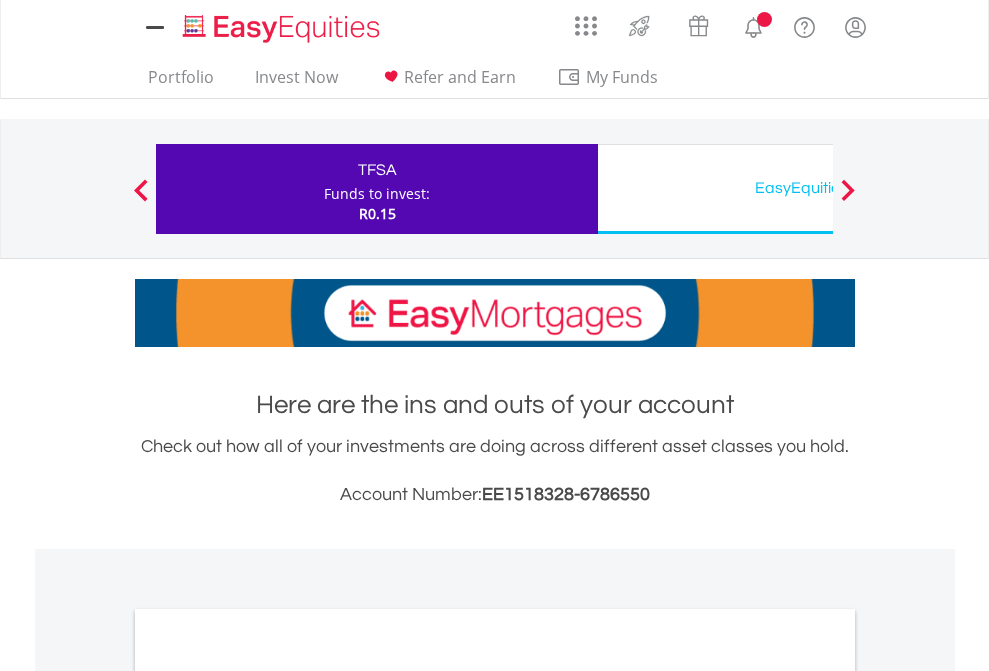 scroll, scrollTop: 0, scrollLeft: 0, axis: both 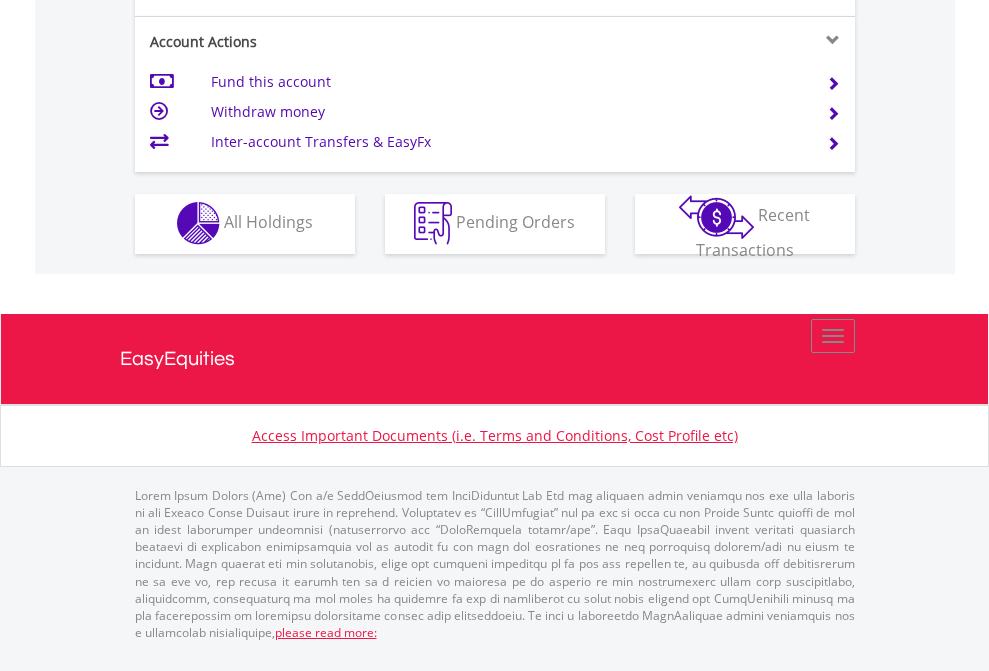 click on "Investment types" at bounding box center (706, -353) 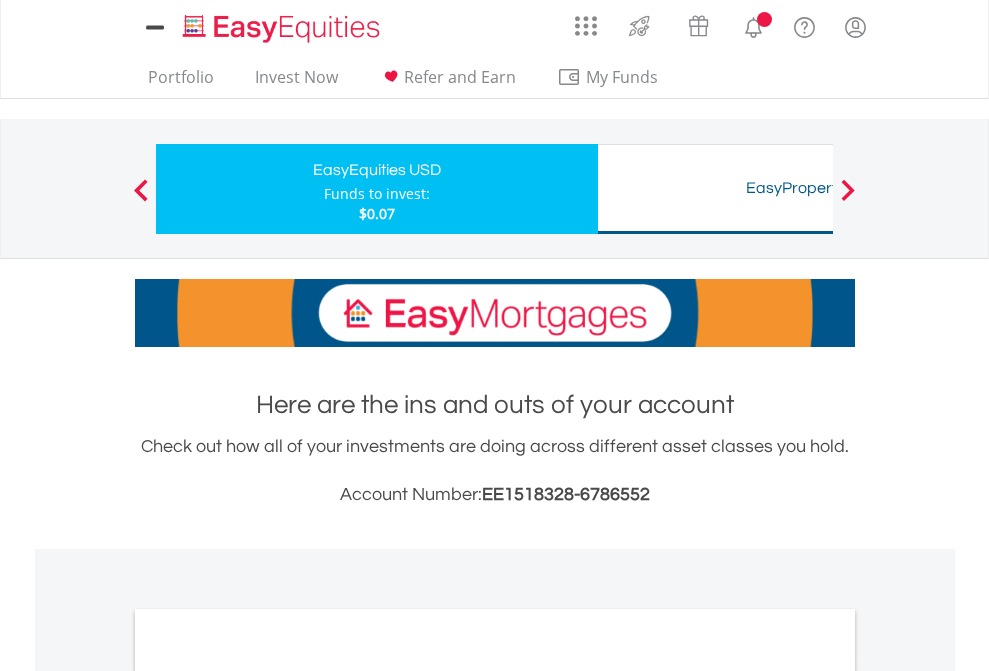 scroll, scrollTop: 0, scrollLeft: 0, axis: both 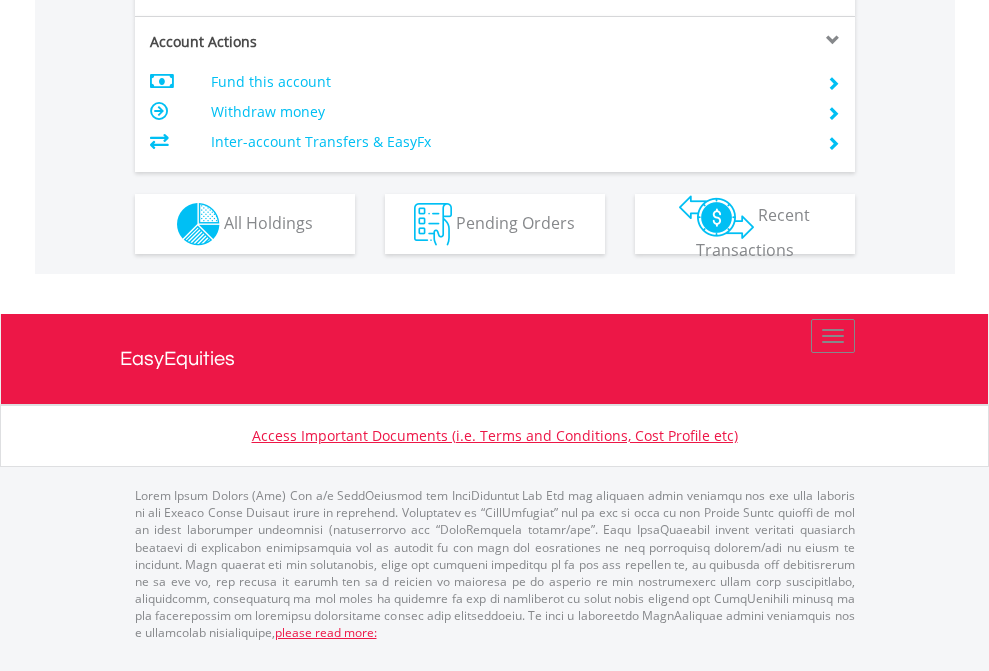 click on "Investment types" at bounding box center (706, -337) 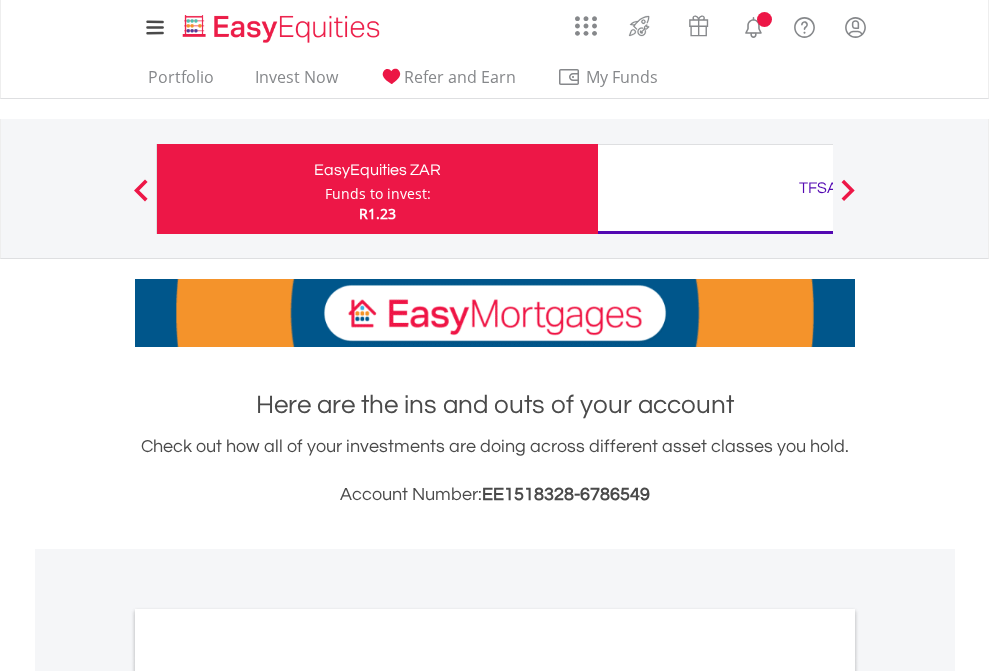 scroll, scrollTop: 0, scrollLeft: 0, axis: both 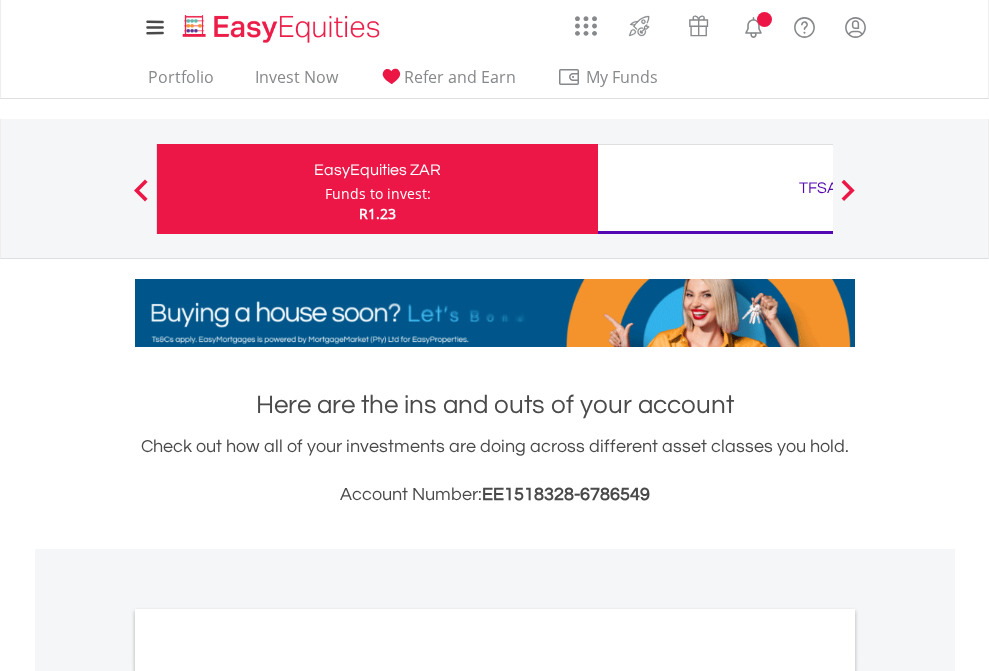 click on "All Holdings" at bounding box center (268, 1096) 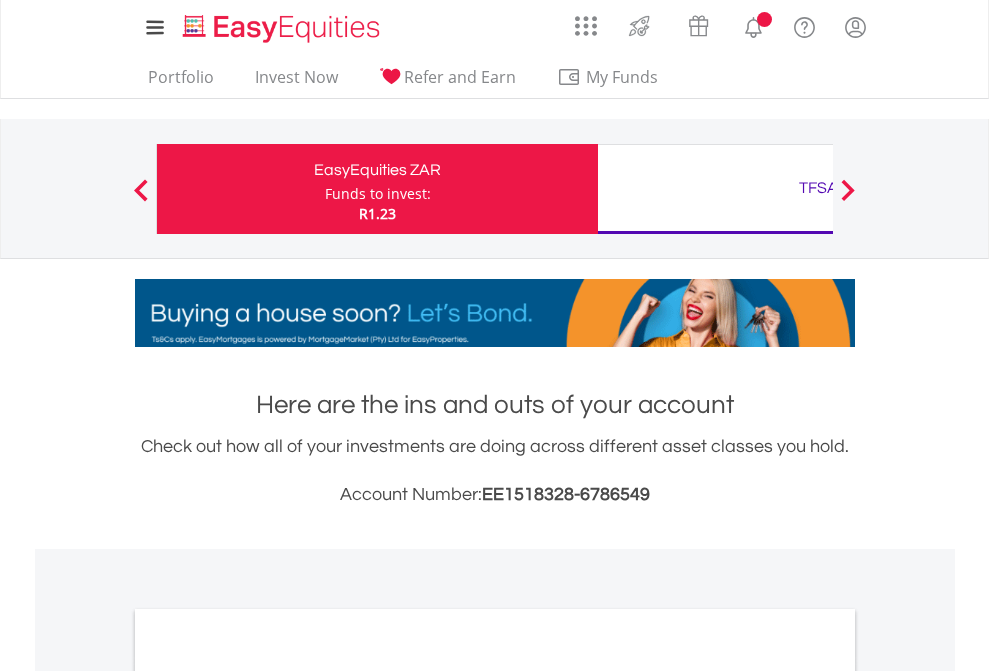 scroll, scrollTop: 1202, scrollLeft: 0, axis: vertical 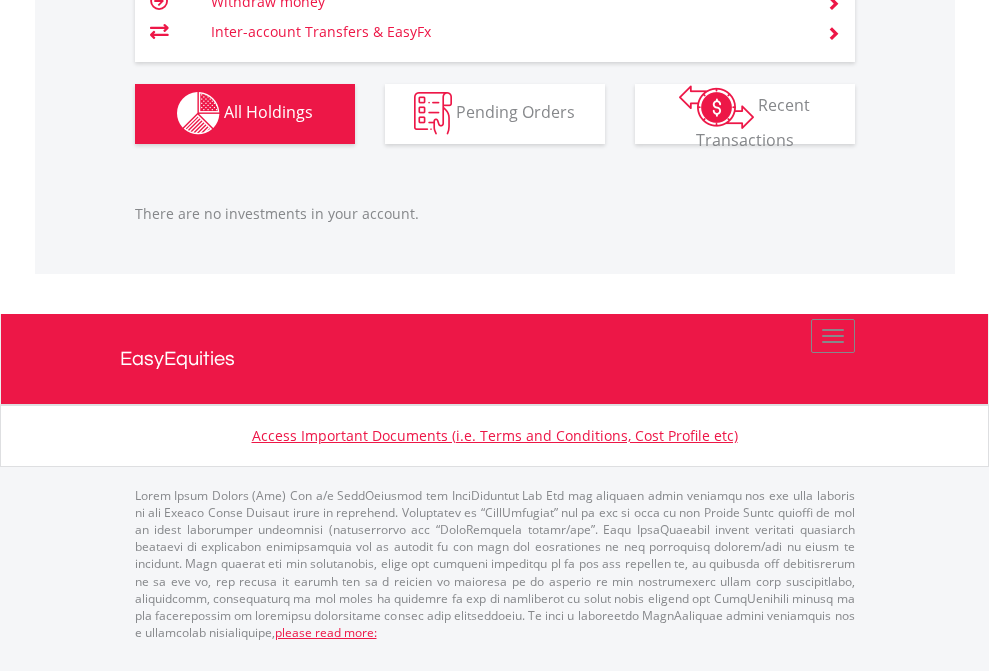 click on "TFSA" at bounding box center [818, -1142] 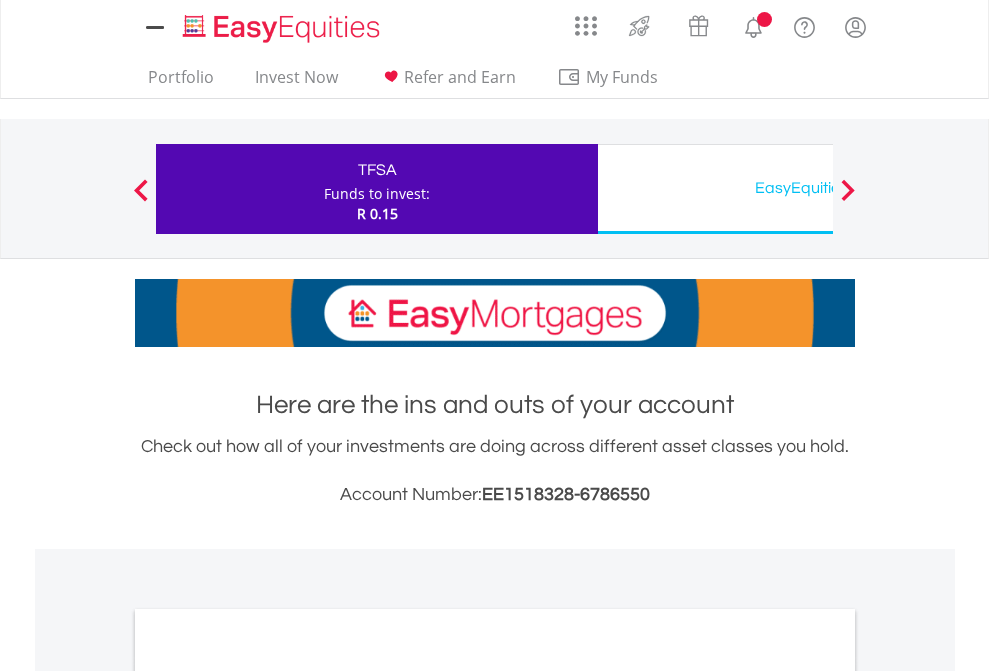 scroll, scrollTop: 0, scrollLeft: 0, axis: both 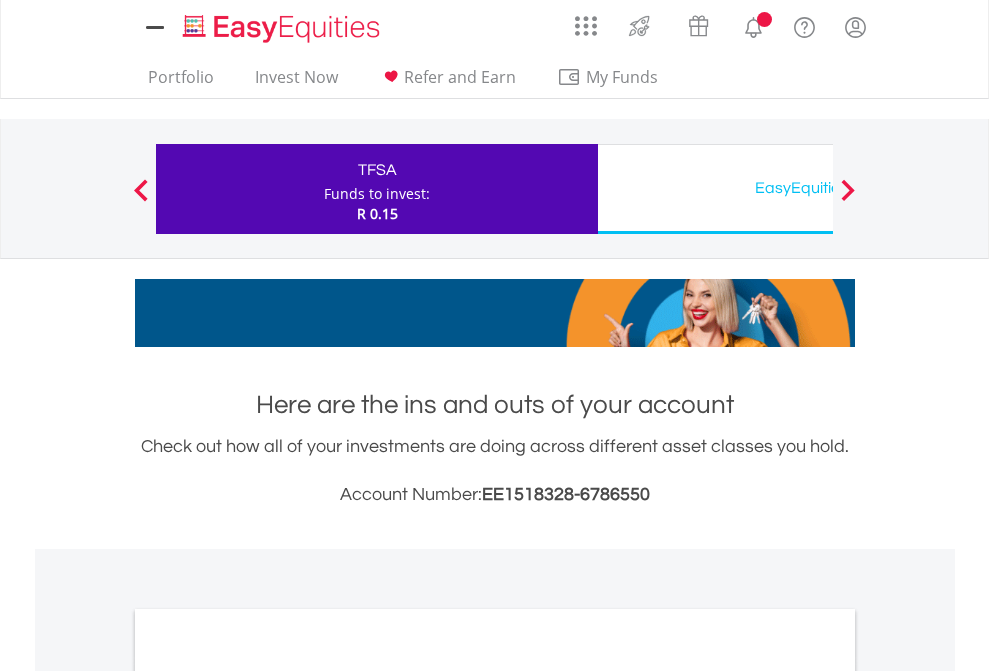 click on "All Holdings" at bounding box center [268, 1096] 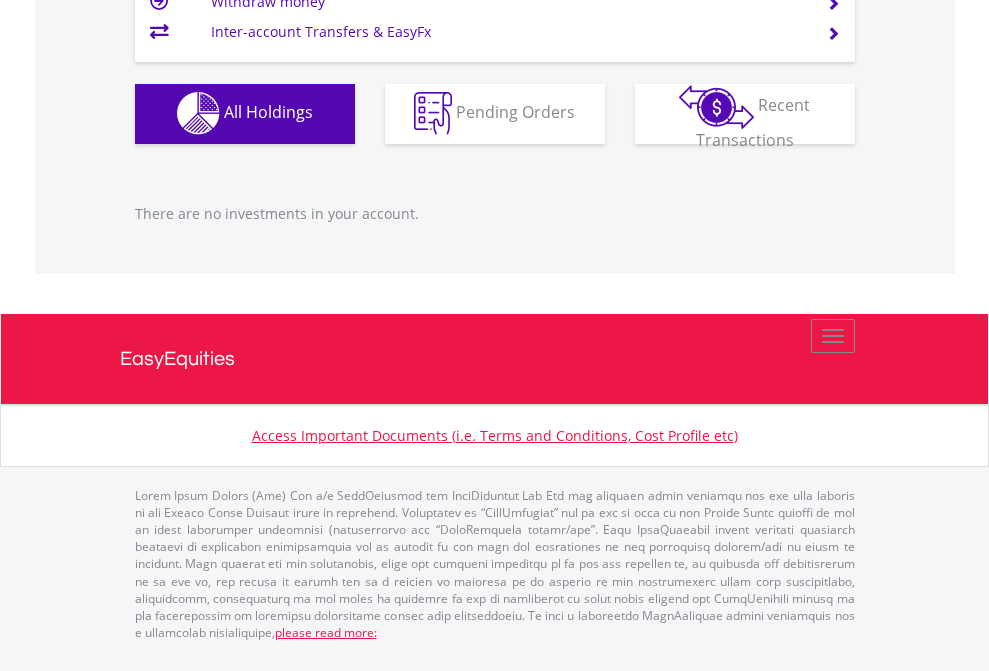 scroll, scrollTop: 1980, scrollLeft: 0, axis: vertical 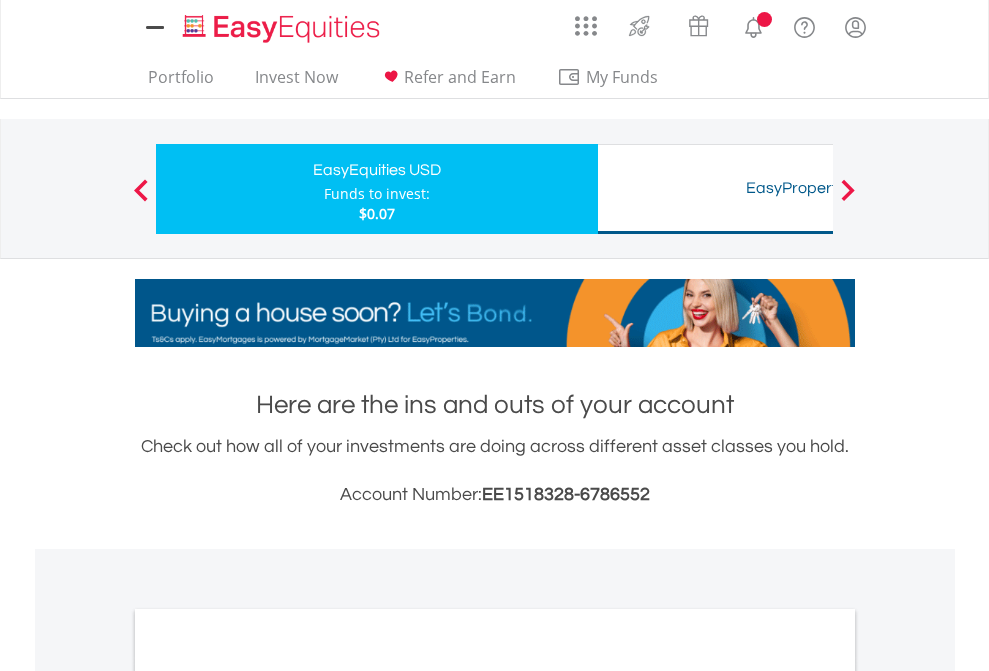 click on "All Holdings" at bounding box center (268, 1096) 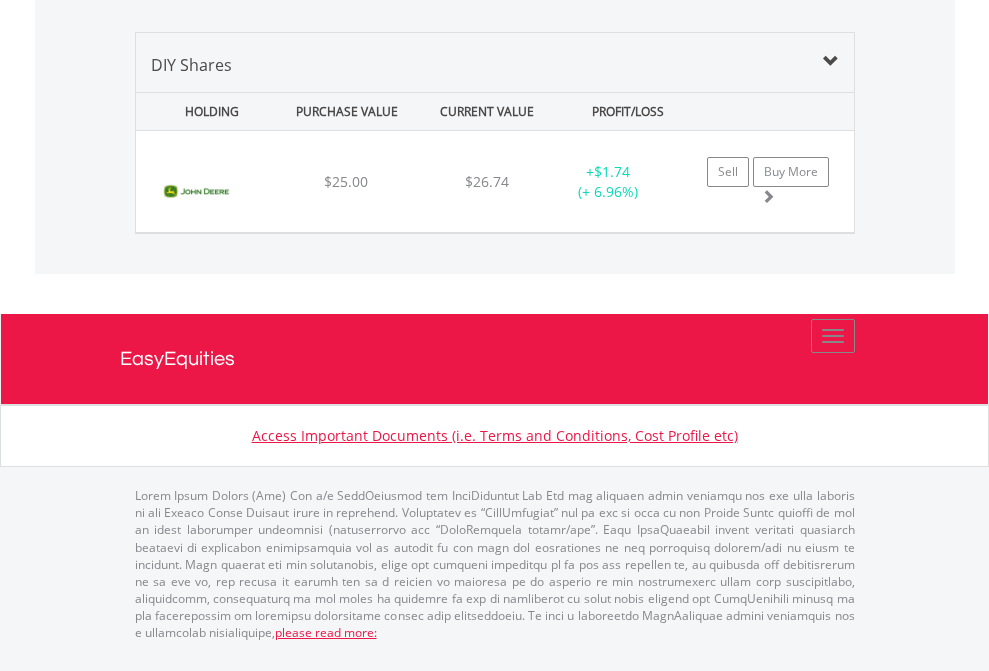 scroll, scrollTop: 2225, scrollLeft: 0, axis: vertical 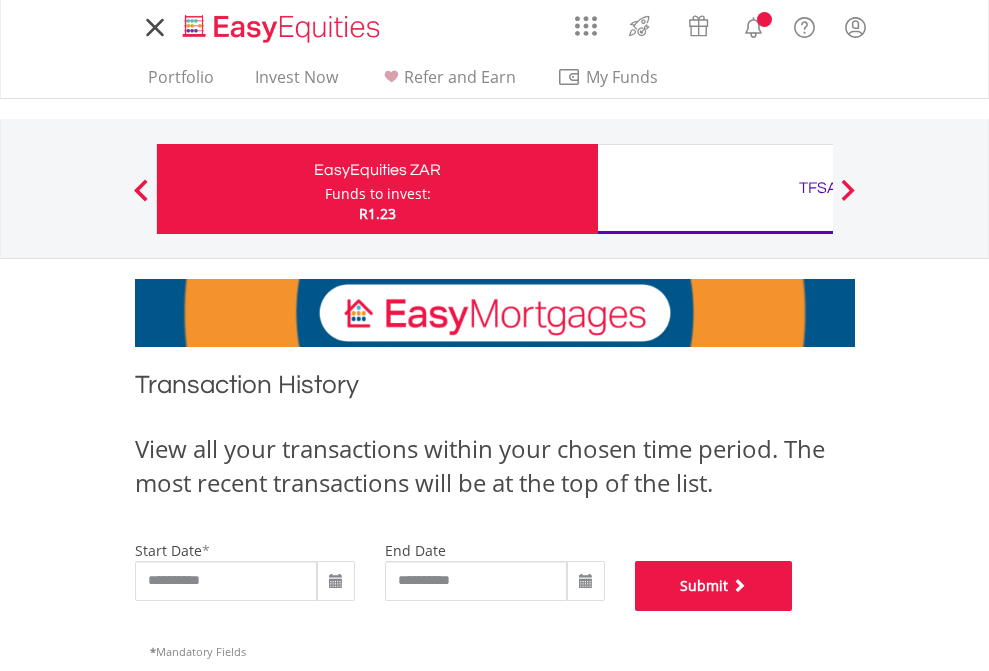 click on "Submit" at bounding box center [714, 586] 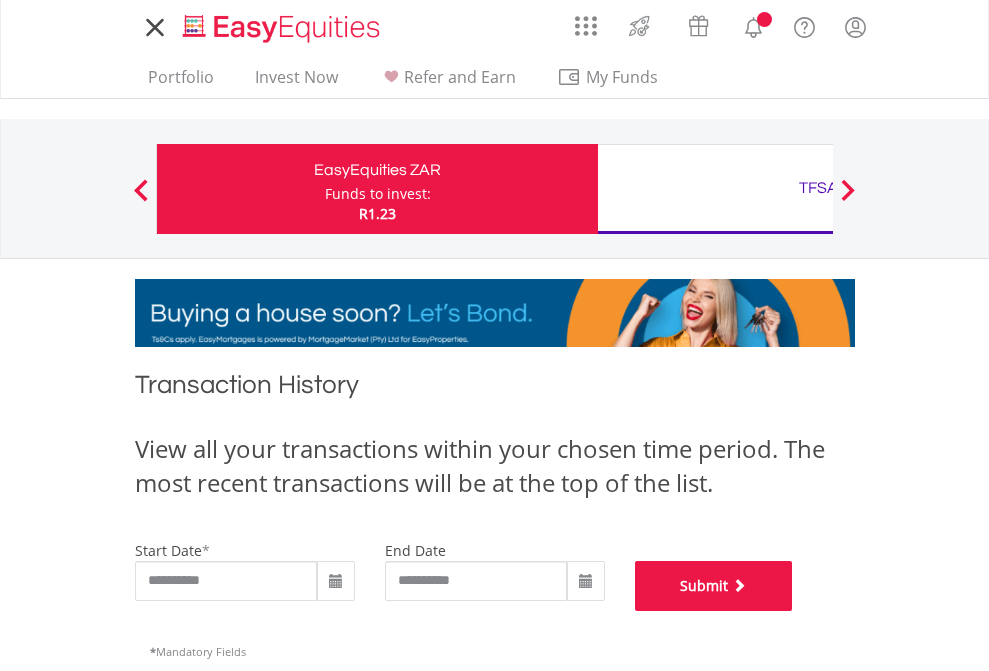 scroll, scrollTop: 811, scrollLeft: 0, axis: vertical 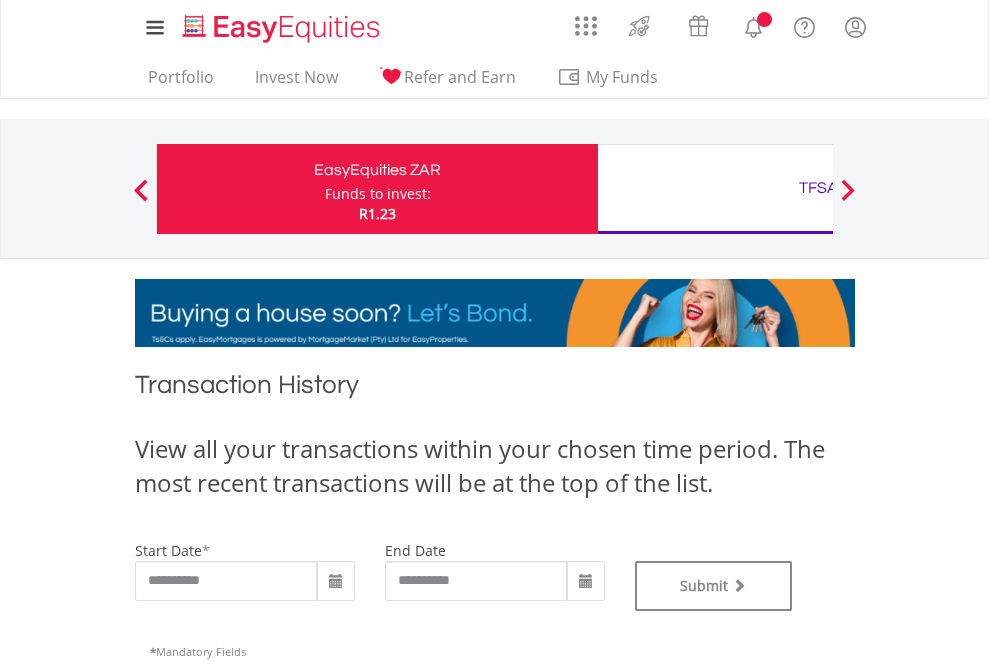 click on "TFSA" at bounding box center (818, 188) 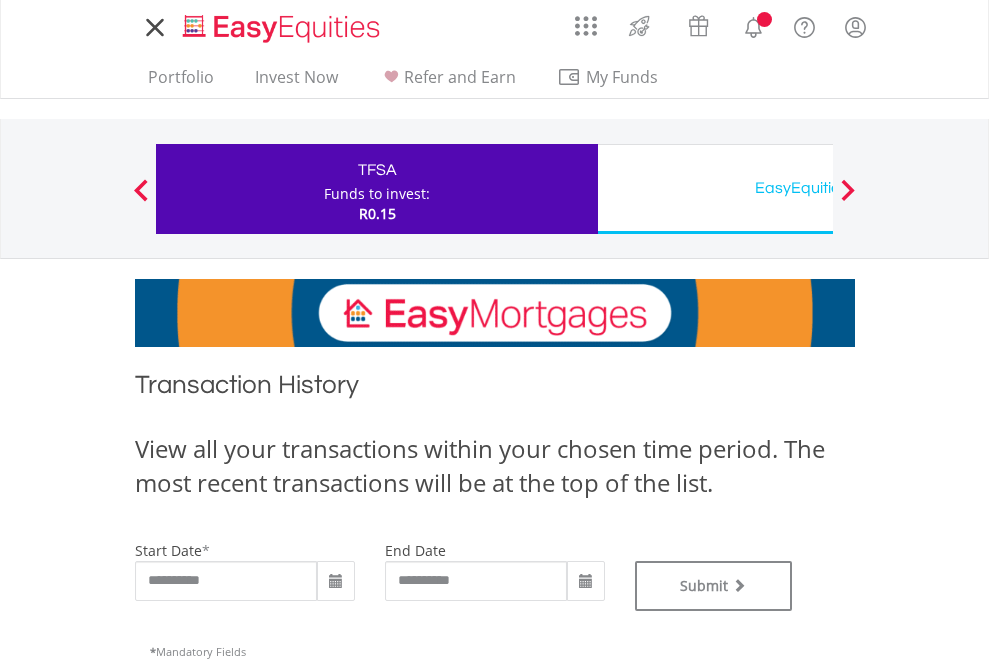 scroll, scrollTop: 0, scrollLeft: 0, axis: both 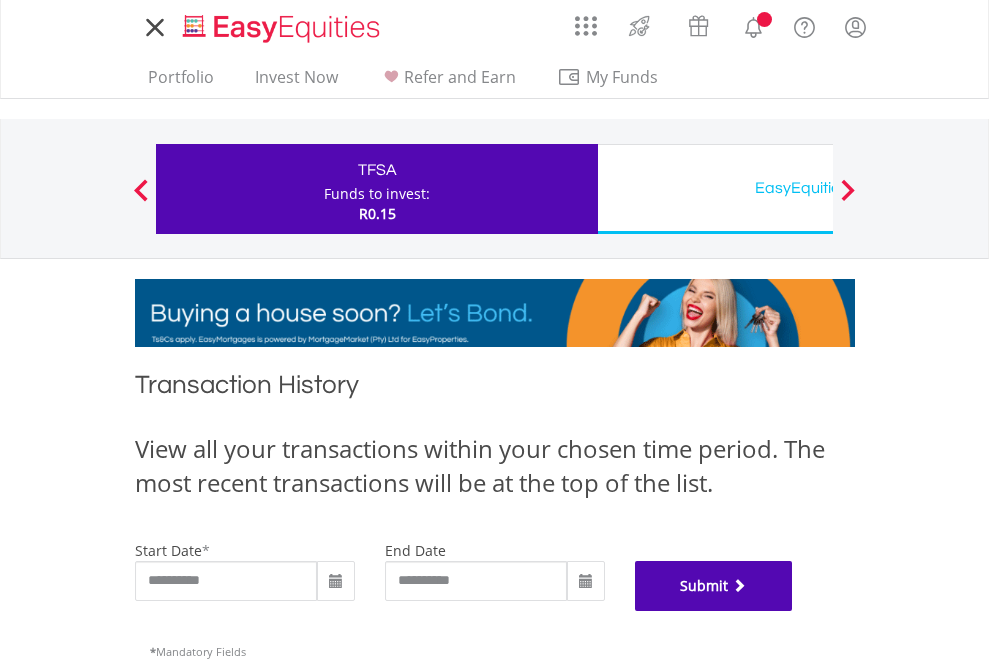click on "Submit" at bounding box center (714, 586) 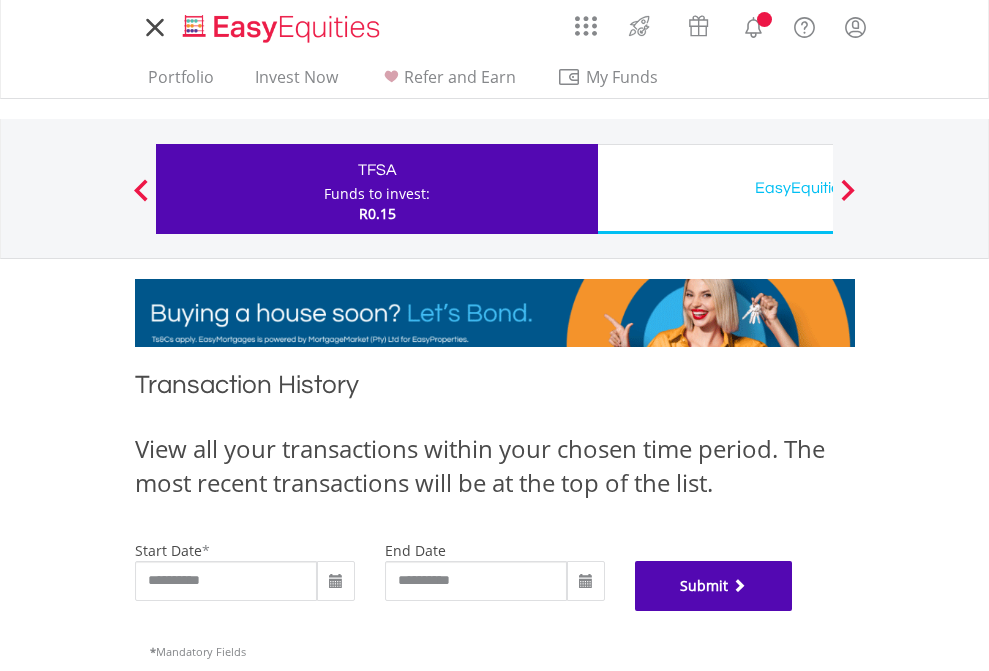 scroll, scrollTop: 811, scrollLeft: 0, axis: vertical 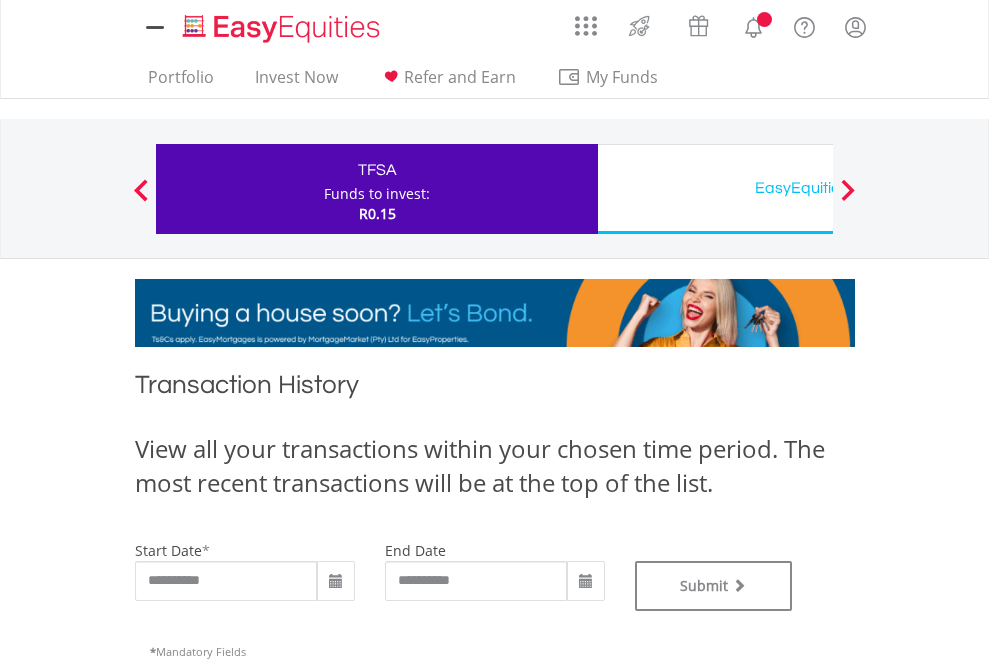 click on "EasyEquities USD" at bounding box center (818, 188) 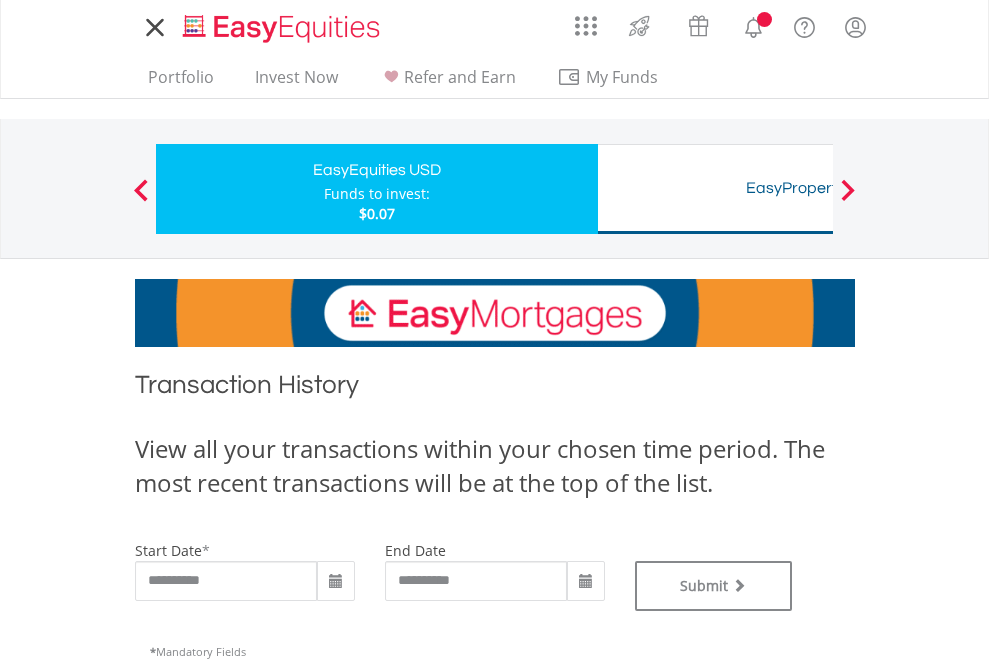 scroll, scrollTop: 0, scrollLeft: 0, axis: both 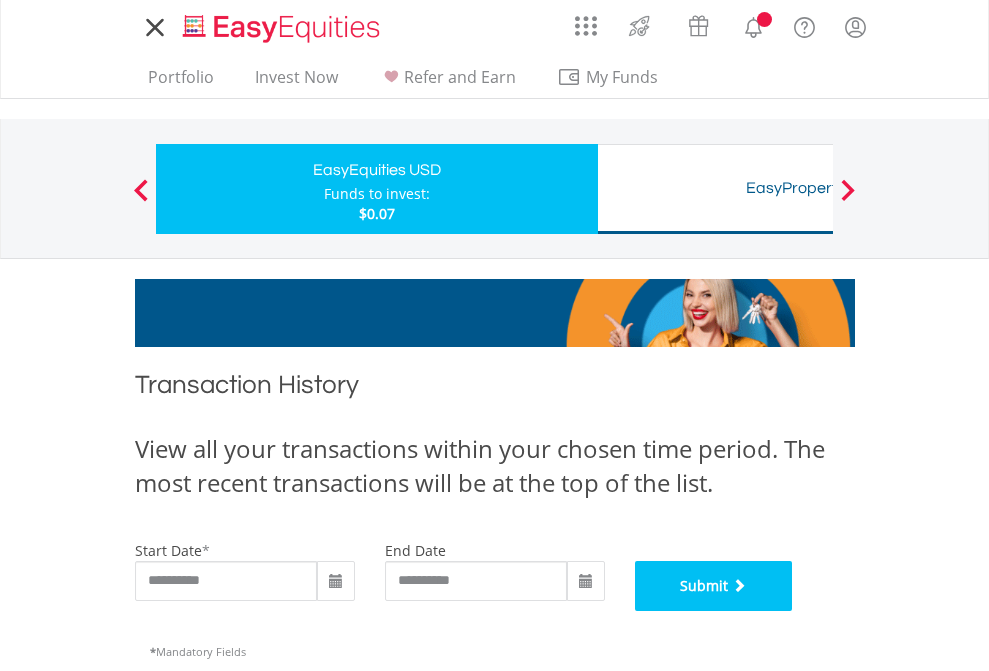 click on "Submit" at bounding box center (714, 586) 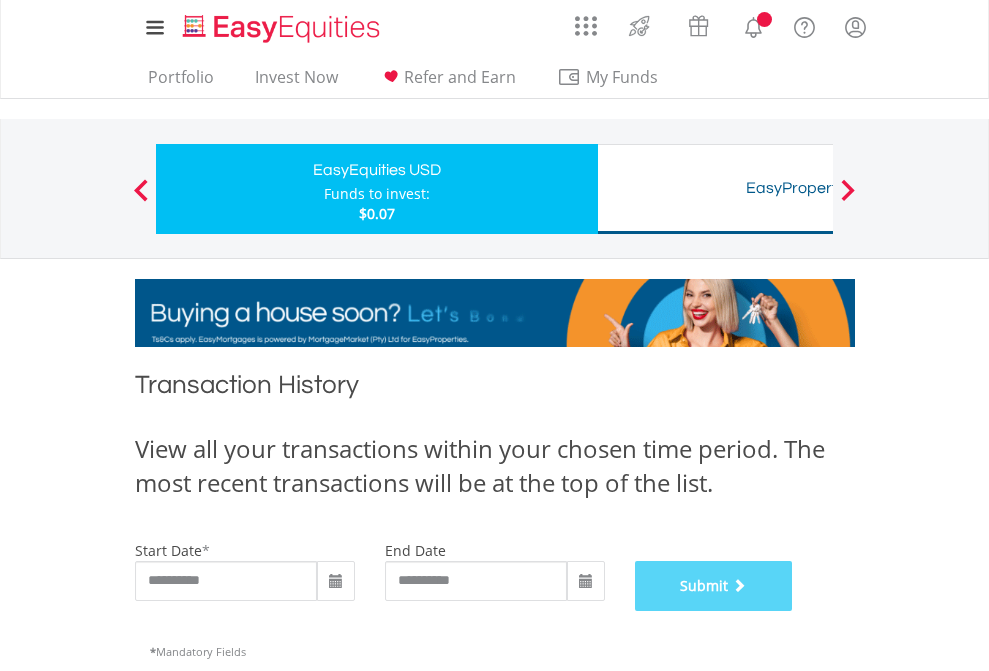 scroll, scrollTop: 811, scrollLeft: 0, axis: vertical 